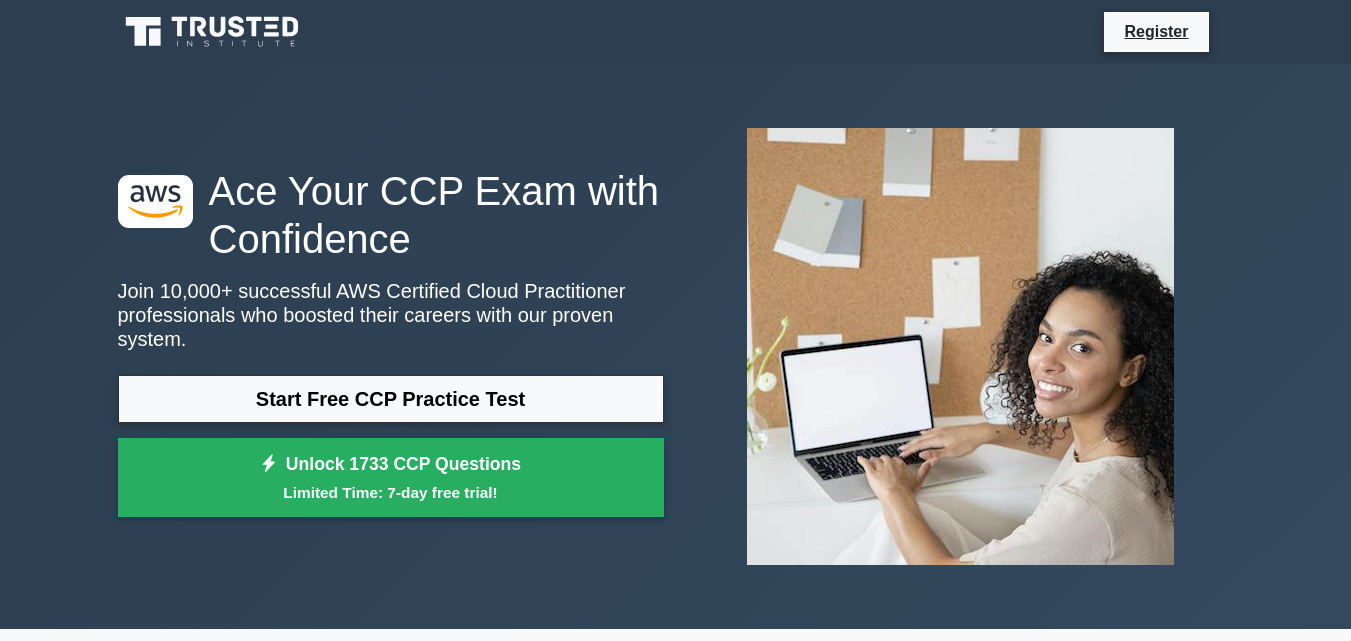 scroll, scrollTop: 0, scrollLeft: 0, axis: both 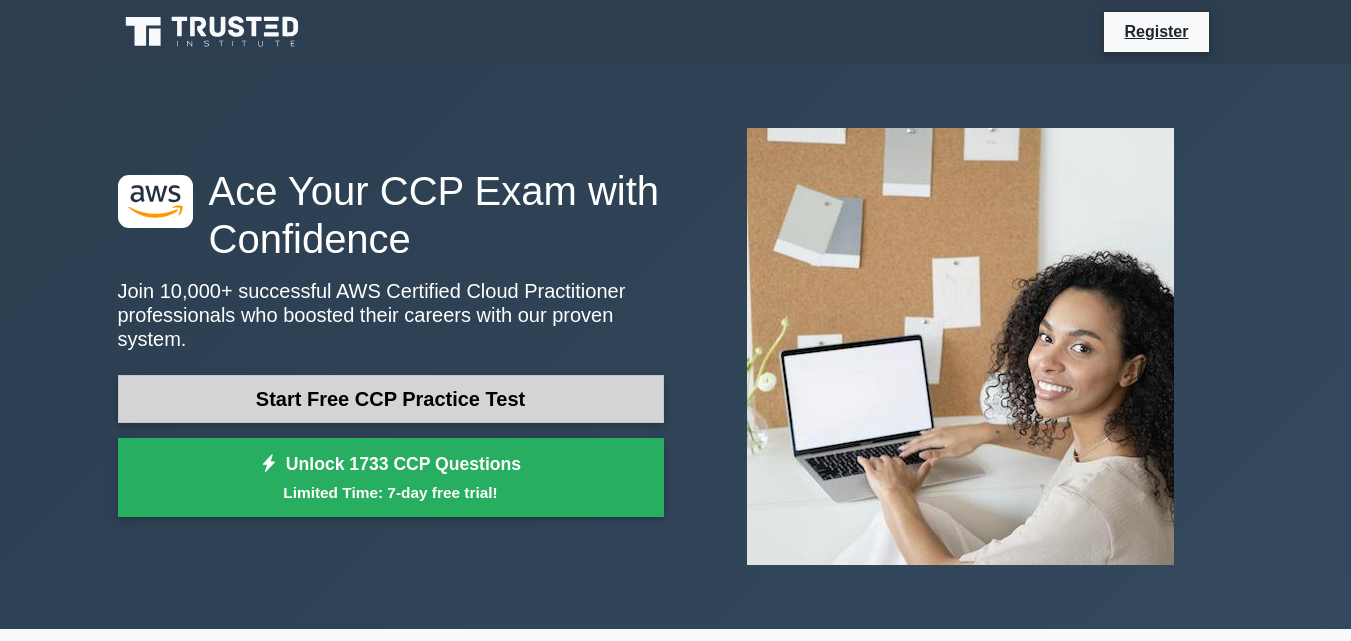 click on "Start Free CCP Practice Test" at bounding box center [391, 399] 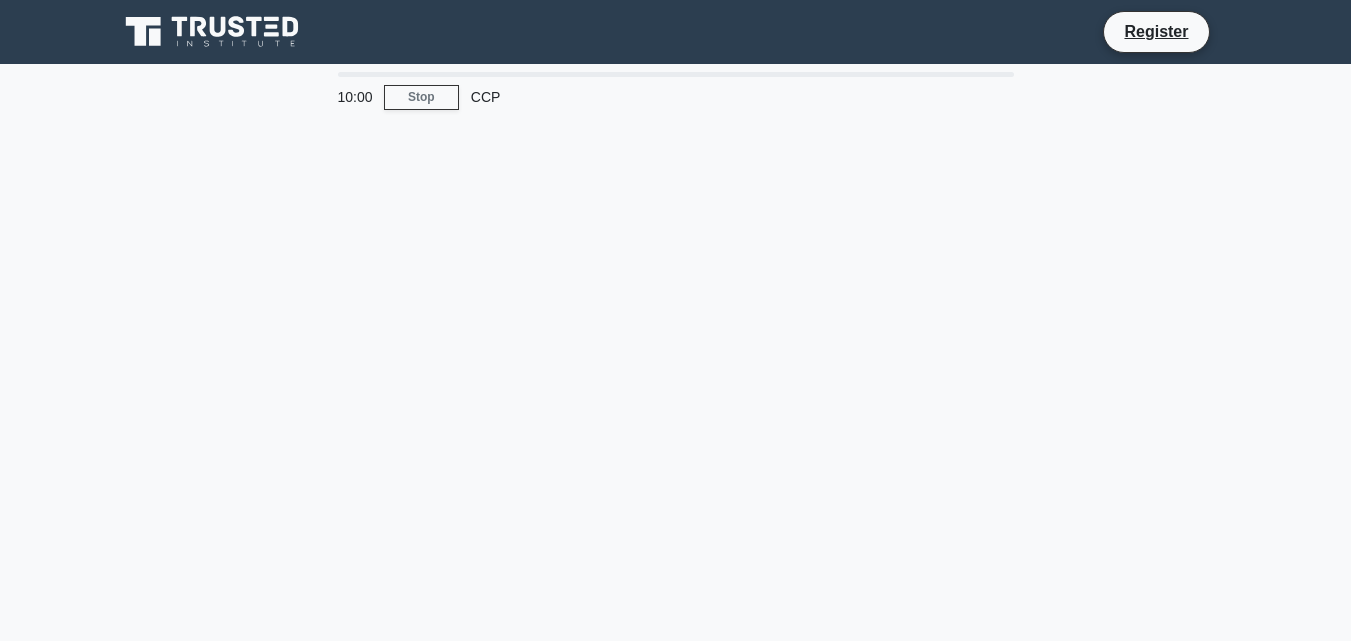 scroll, scrollTop: 0, scrollLeft: 0, axis: both 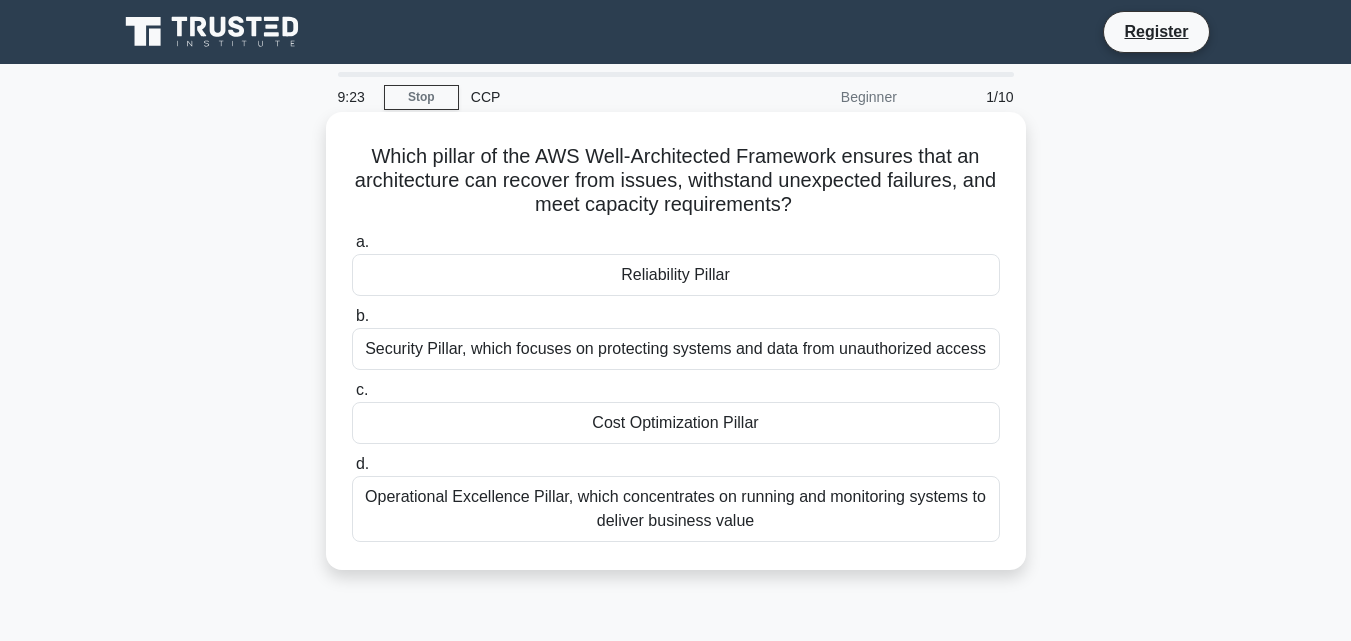 click on "Reliability Pillar" at bounding box center (676, 275) 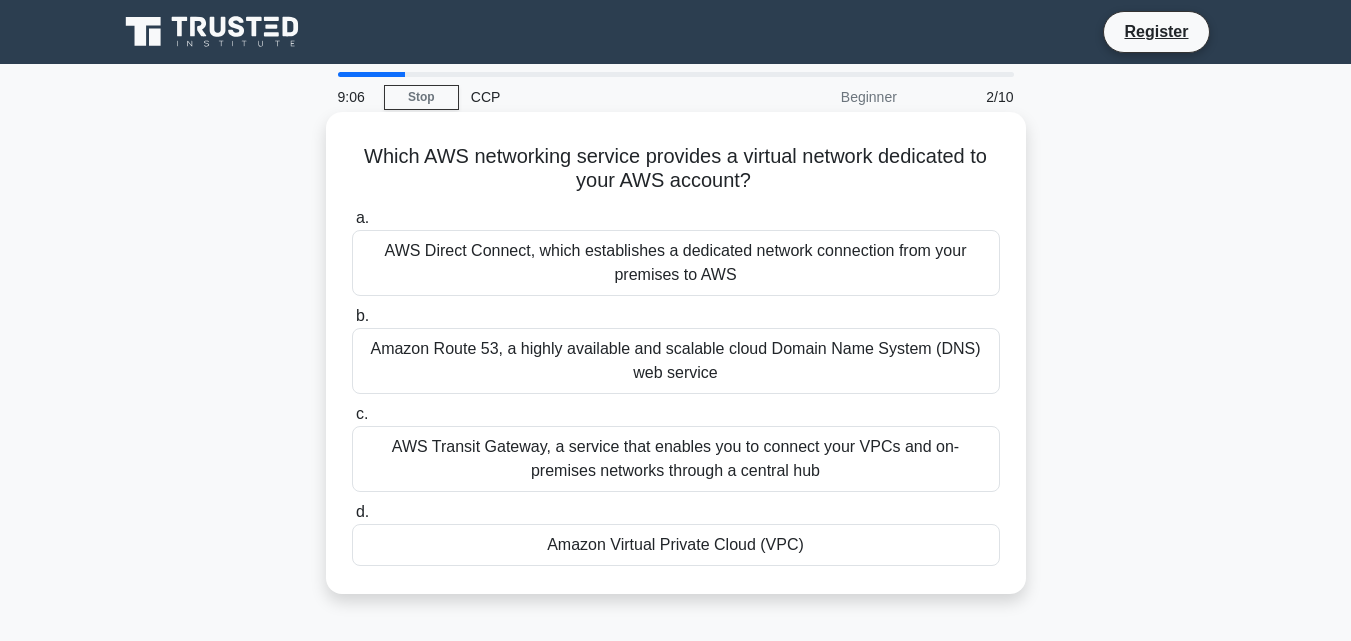 click on "Amazon Virtual Private Cloud (VPC)" at bounding box center [676, 545] 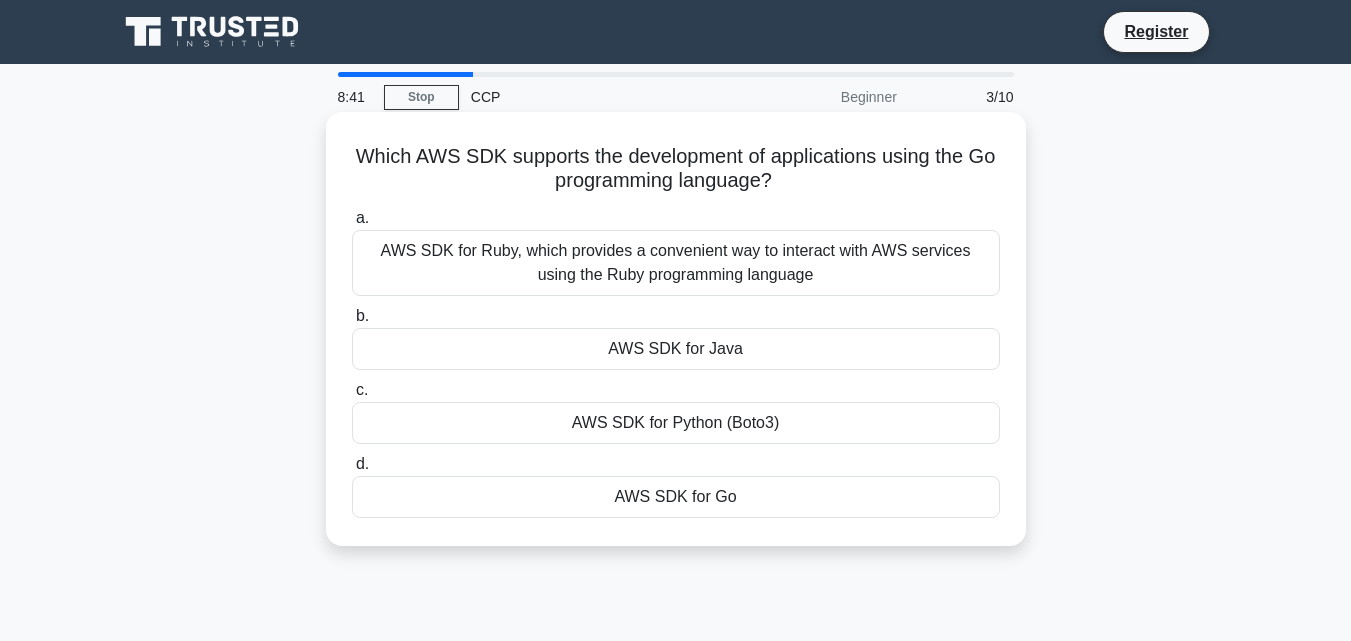 click on "AWS SDK for Go" at bounding box center (676, 497) 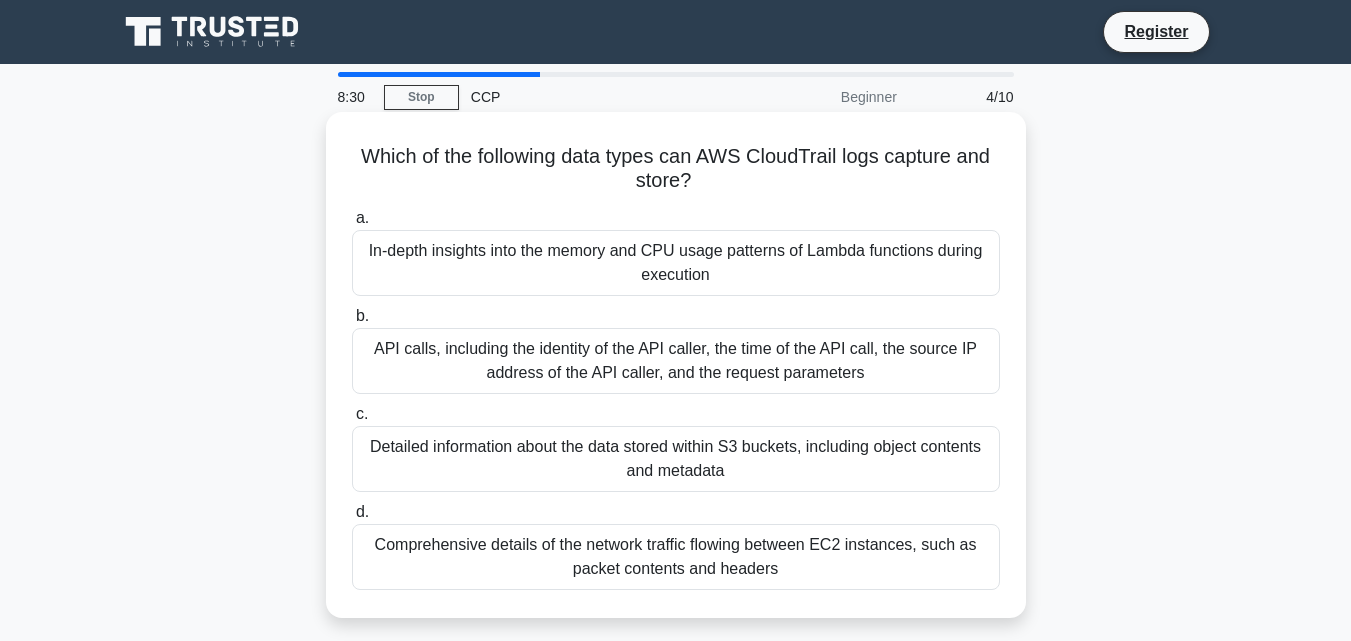 click on "API calls, including the identity of the API caller, the time of the API call, the source IP address of the API caller, and the request parameters" at bounding box center [676, 361] 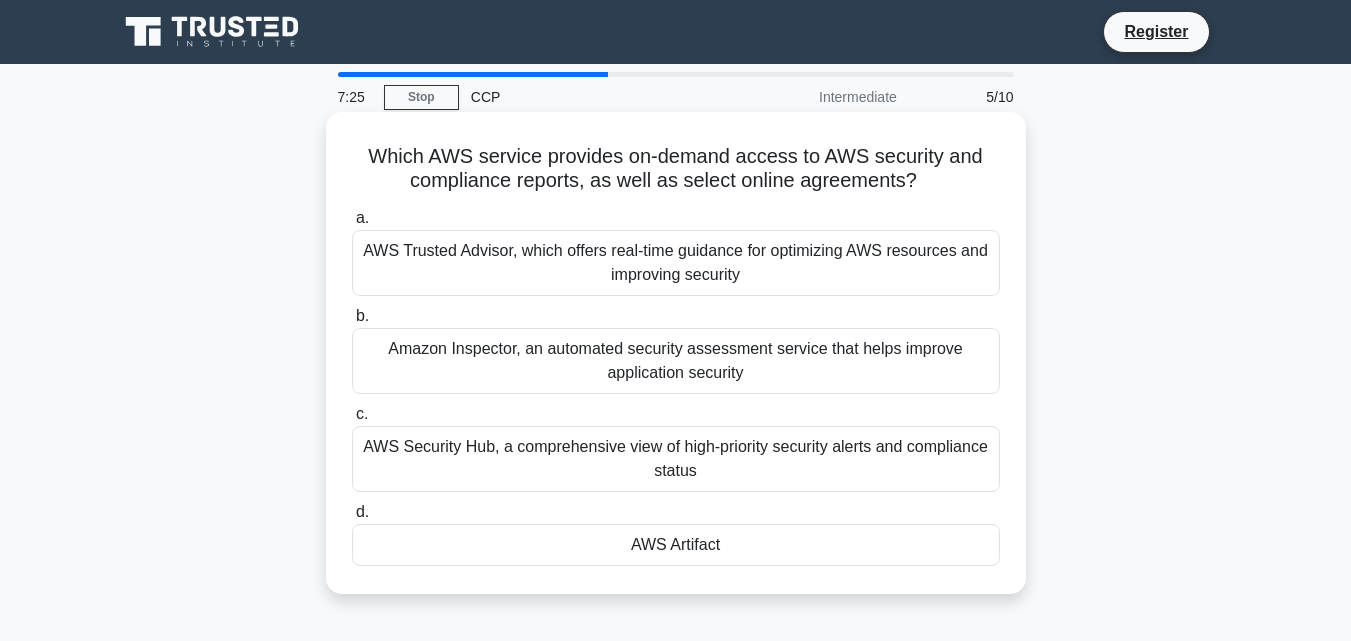 click on "AWS Security Hub, a comprehensive view of high-priority security alerts and compliance status" at bounding box center [676, 459] 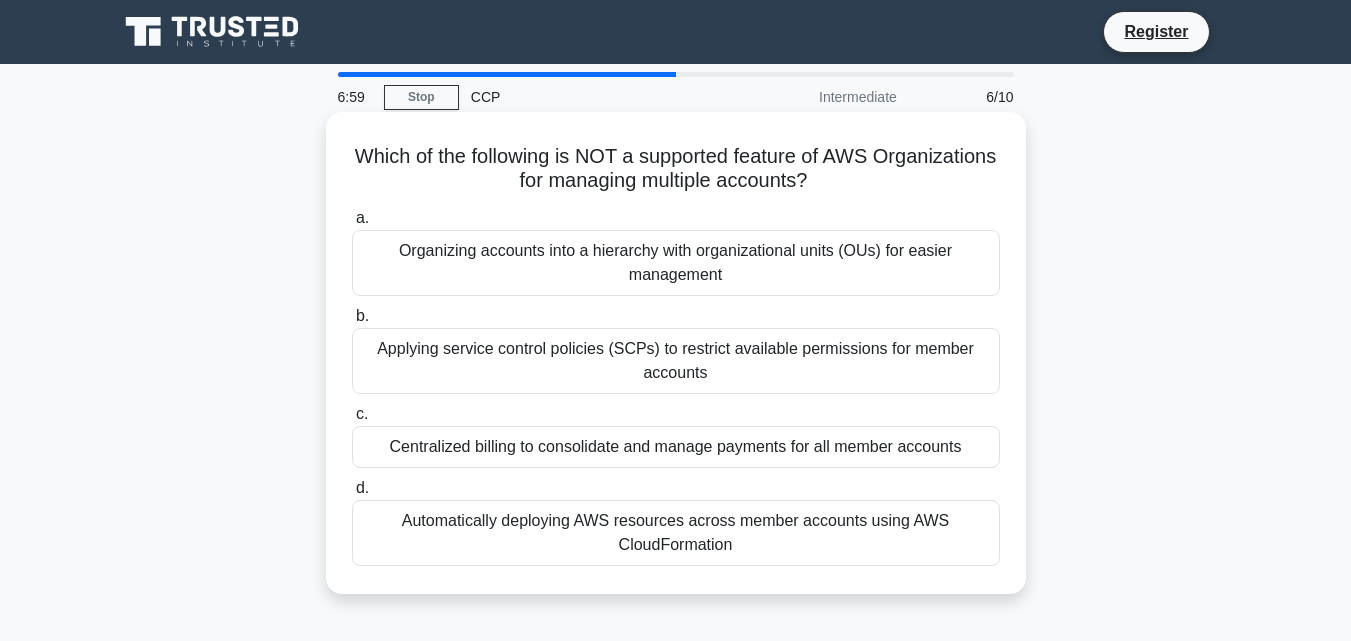 click on "Applying service control policies (SCPs) to restrict available permissions for member accounts" at bounding box center (676, 361) 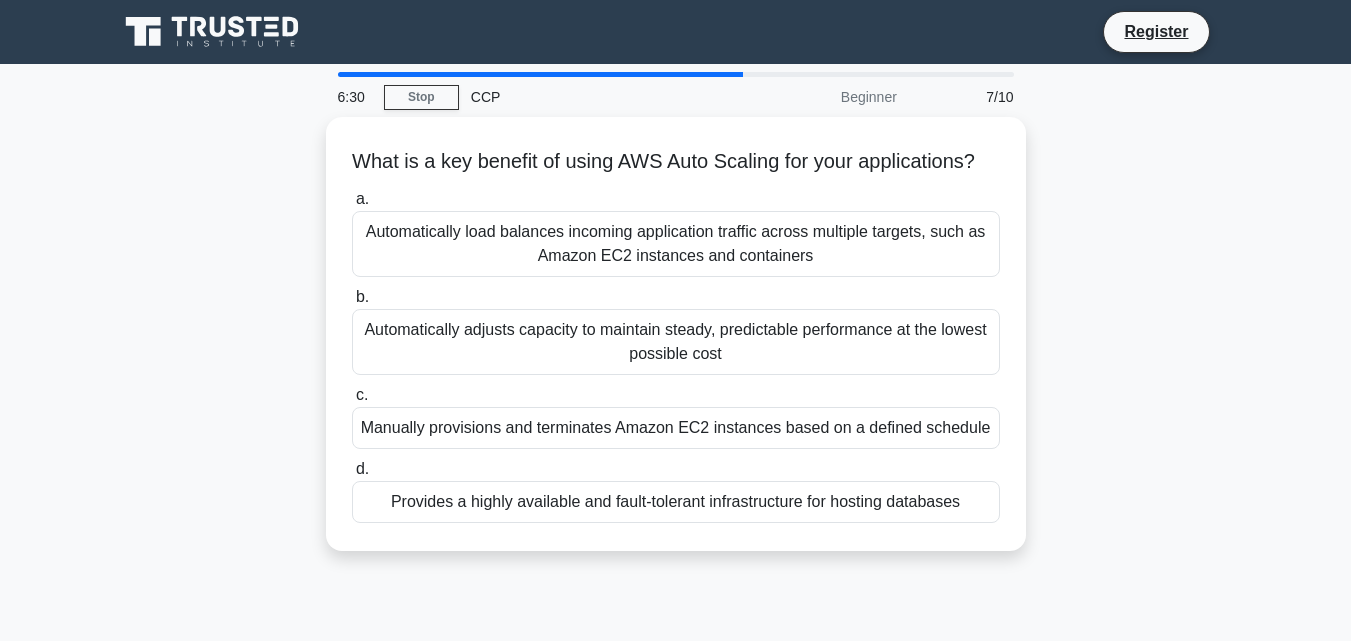 click on "Automatically adjusts capacity to maintain steady, predictable performance at the lowest possible cost" at bounding box center (676, 342) 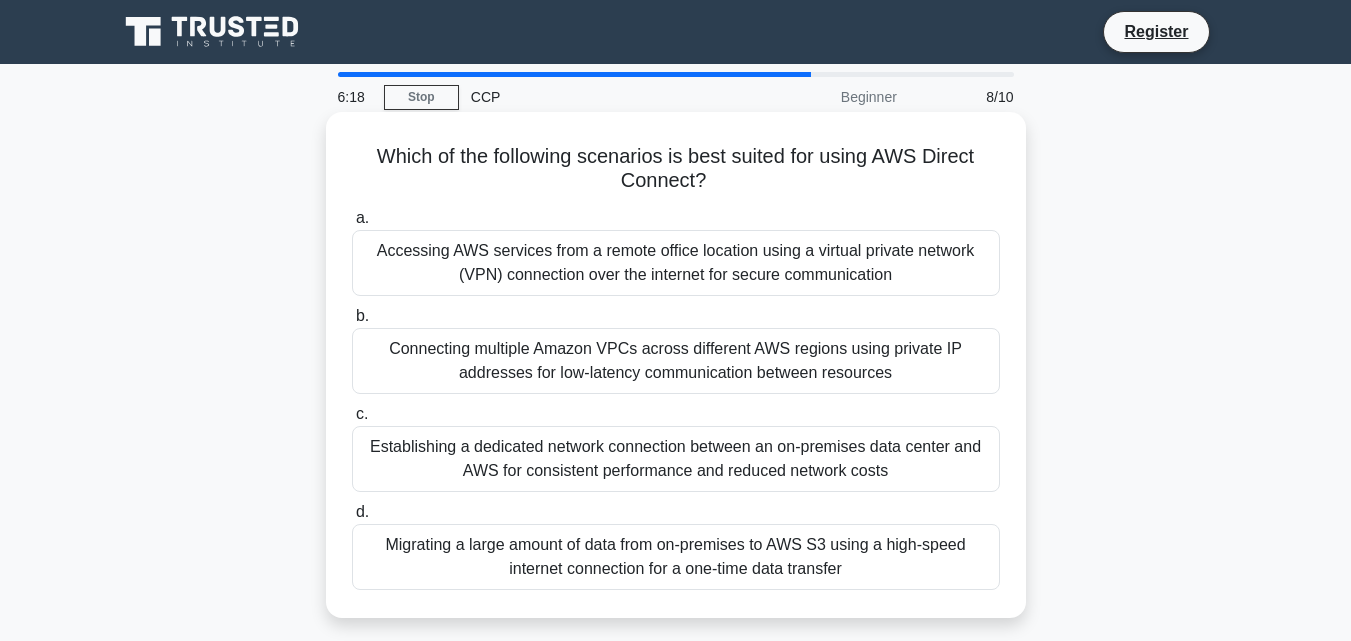 click on "Establishing a dedicated network connection between an on-premises data center and AWS for consistent performance and reduced network costs" at bounding box center (676, 459) 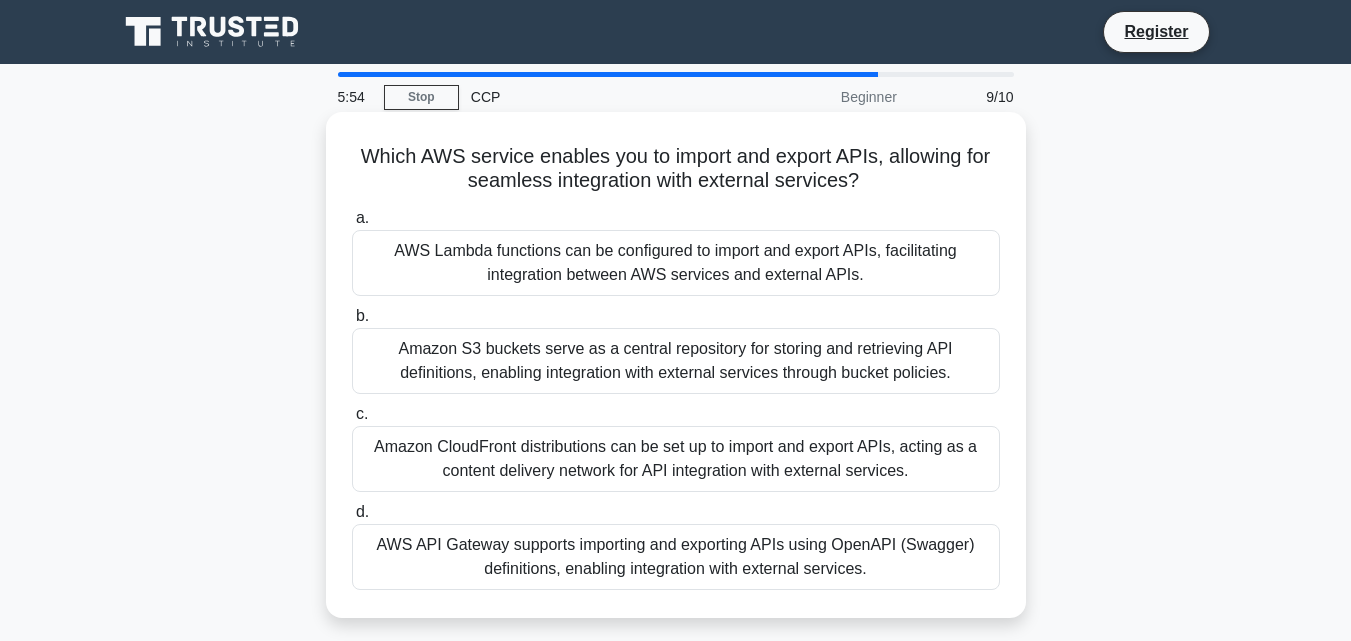 click on "AWS API Gateway supports importing and exporting APIs using OpenAPI (Swagger) definitions, enabling integration with external services." at bounding box center (676, 557) 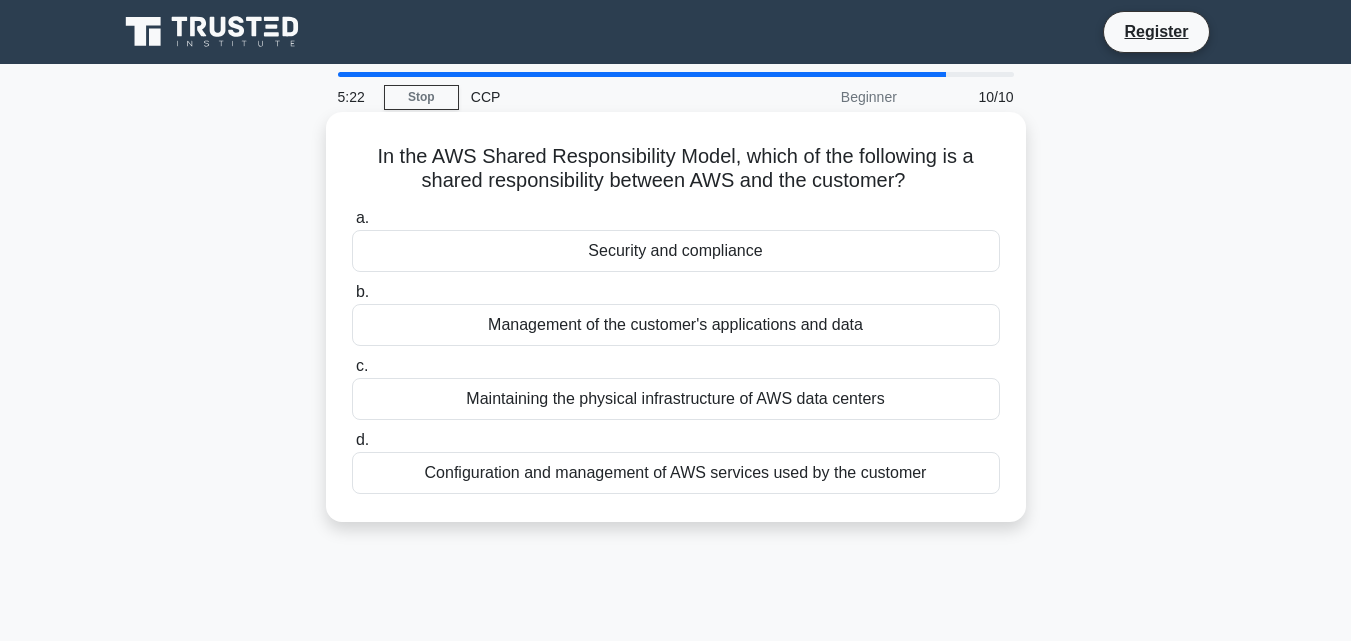 click on "Management of the customer's applications and data" at bounding box center [676, 325] 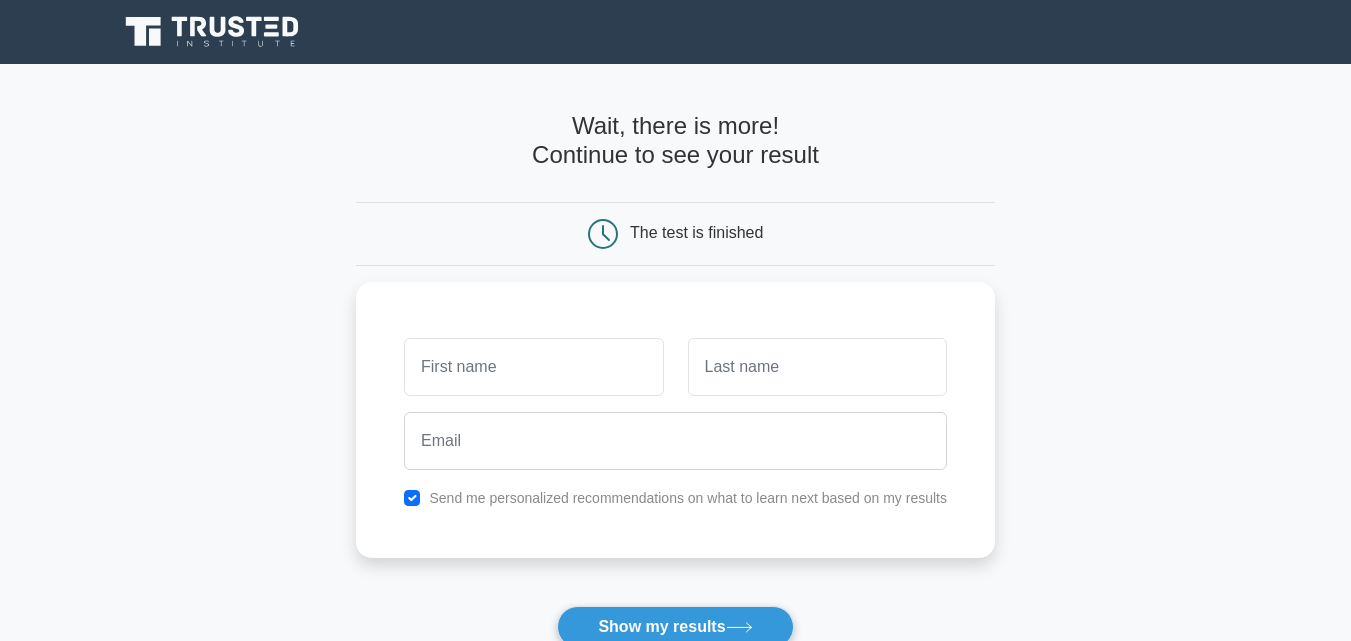 scroll, scrollTop: 0, scrollLeft: 0, axis: both 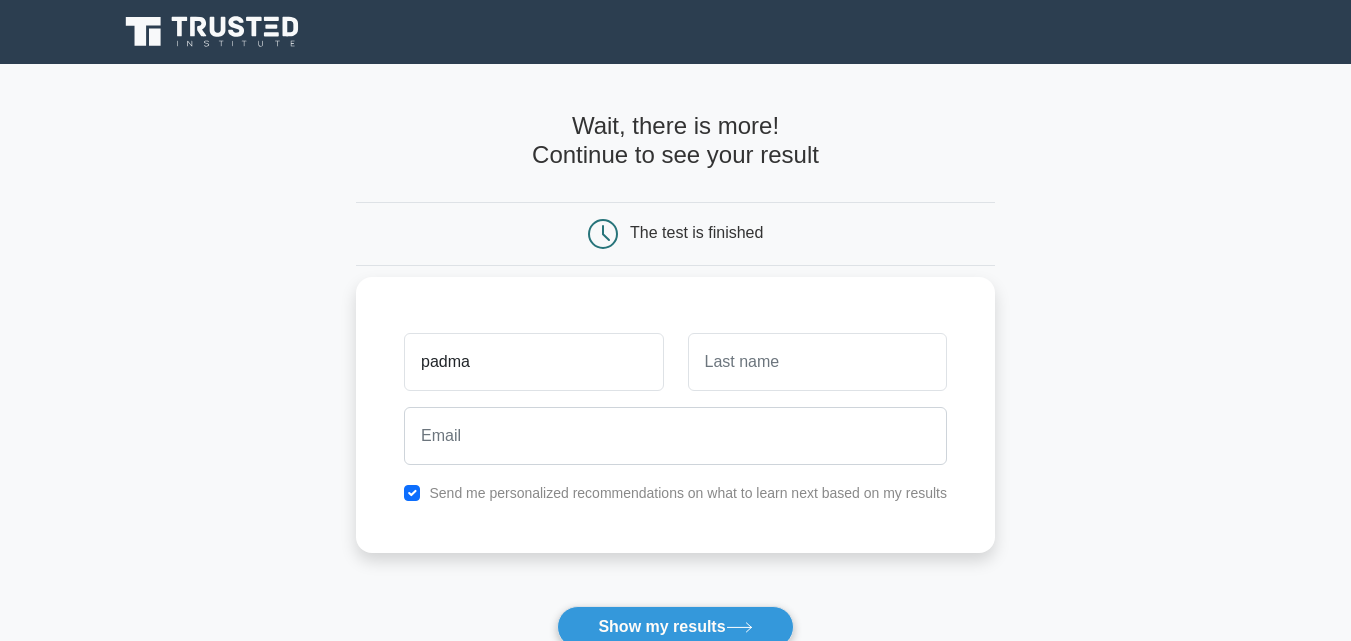 type on "padma" 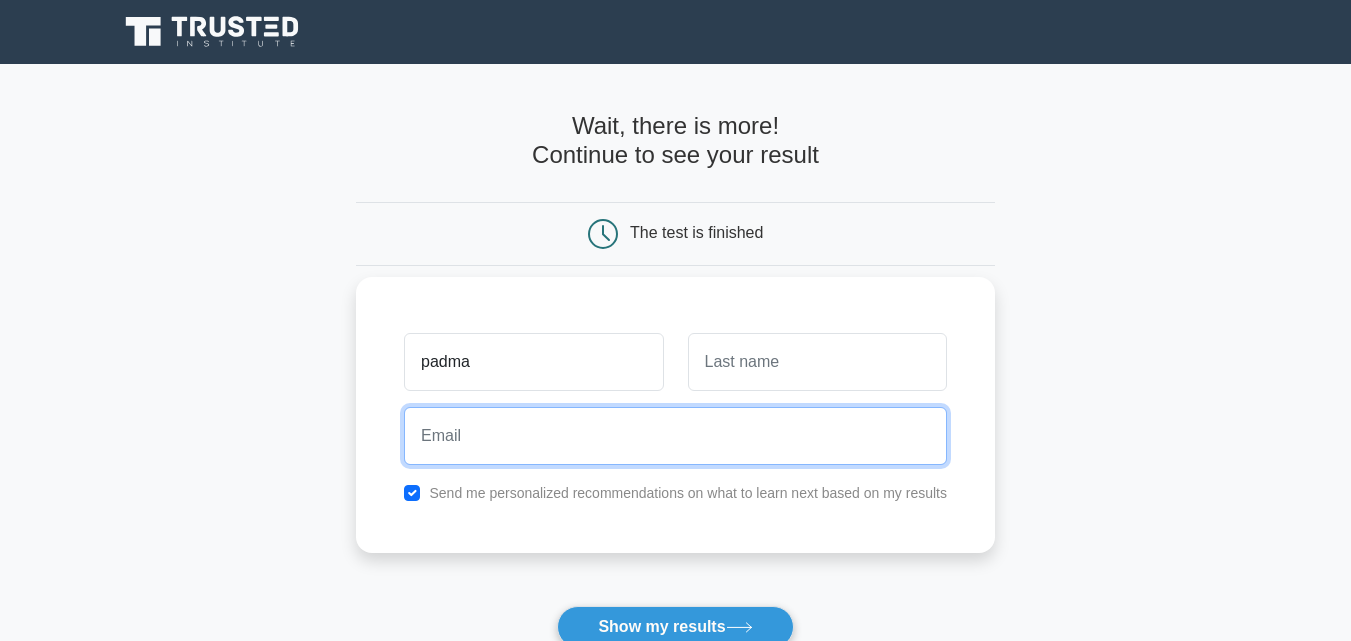 click at bounding box center [675, 436] 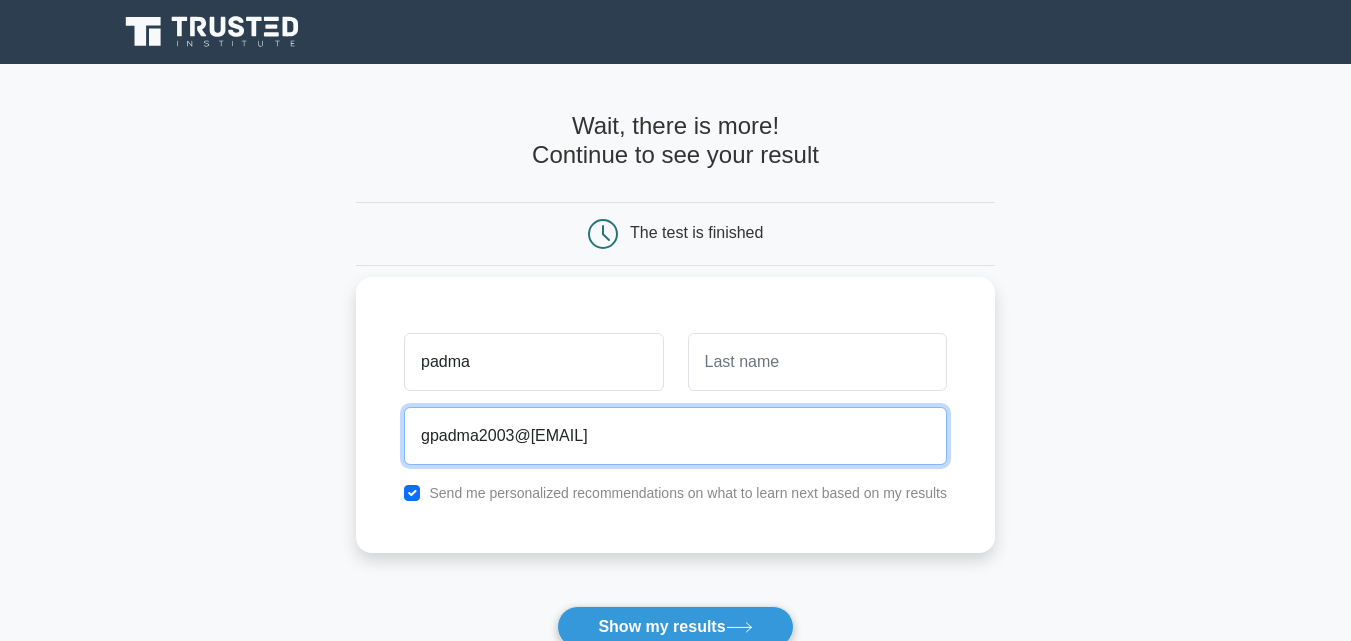 type on "gpadma2003@gmail.com" 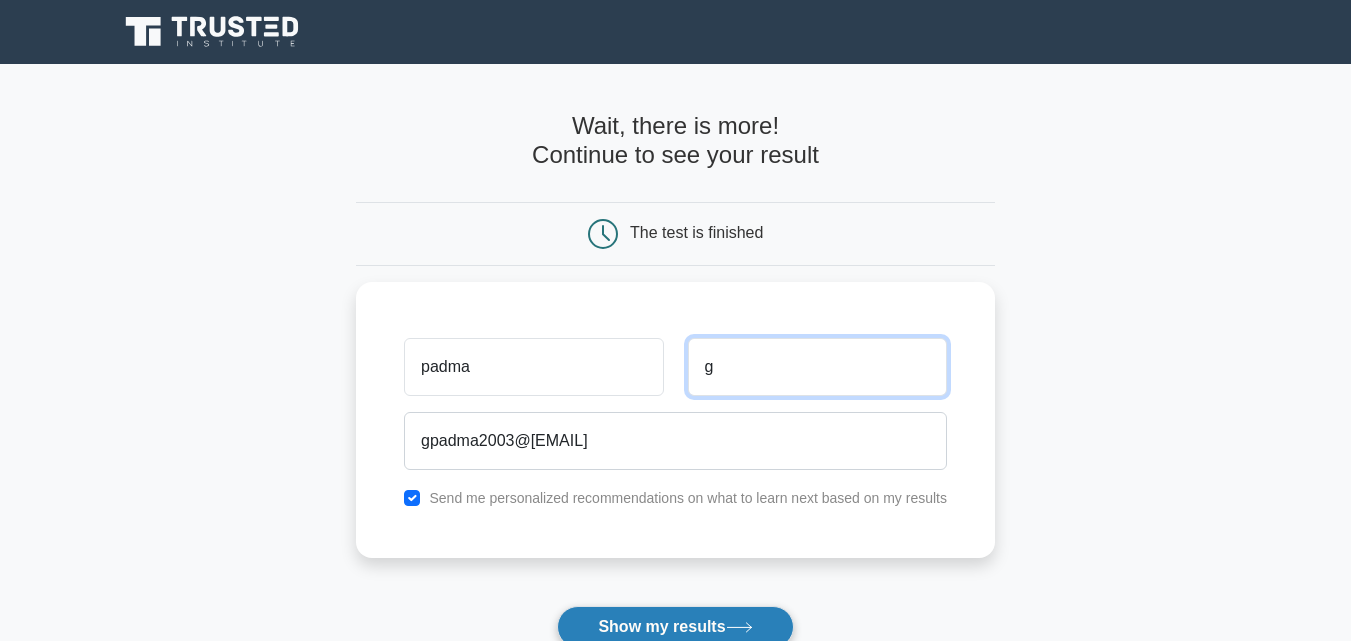 type on "g" 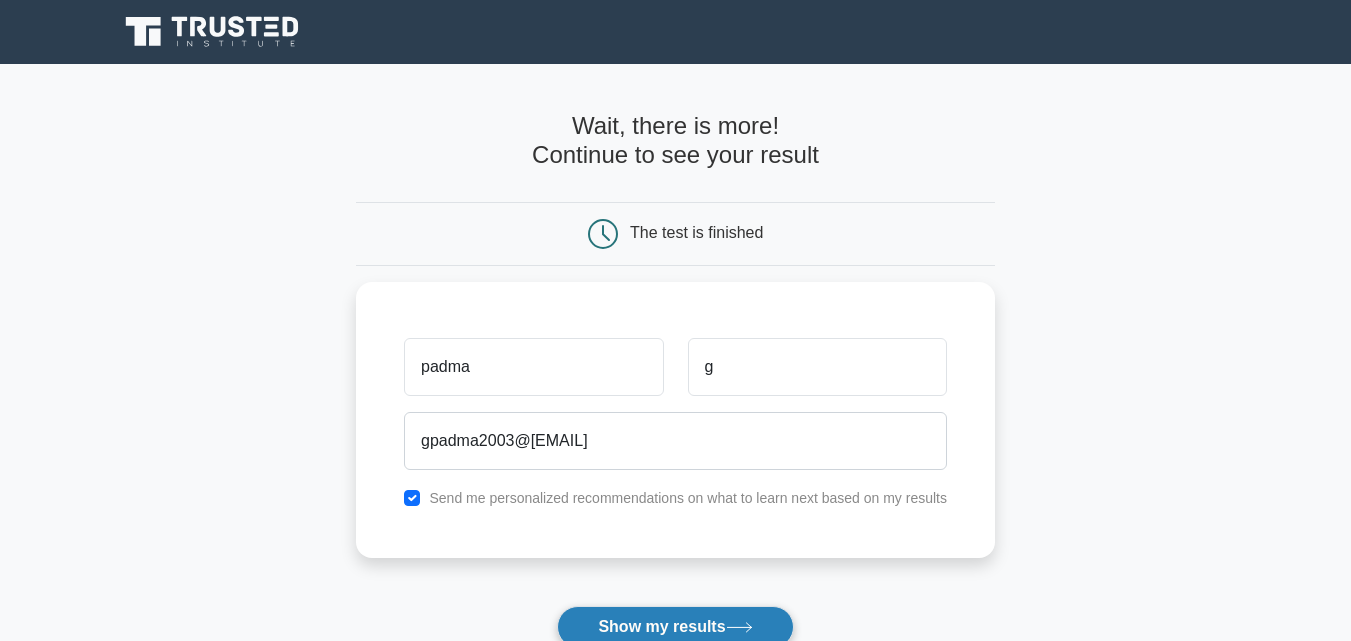 click on "Show my results" at bounding box center (675, 627) 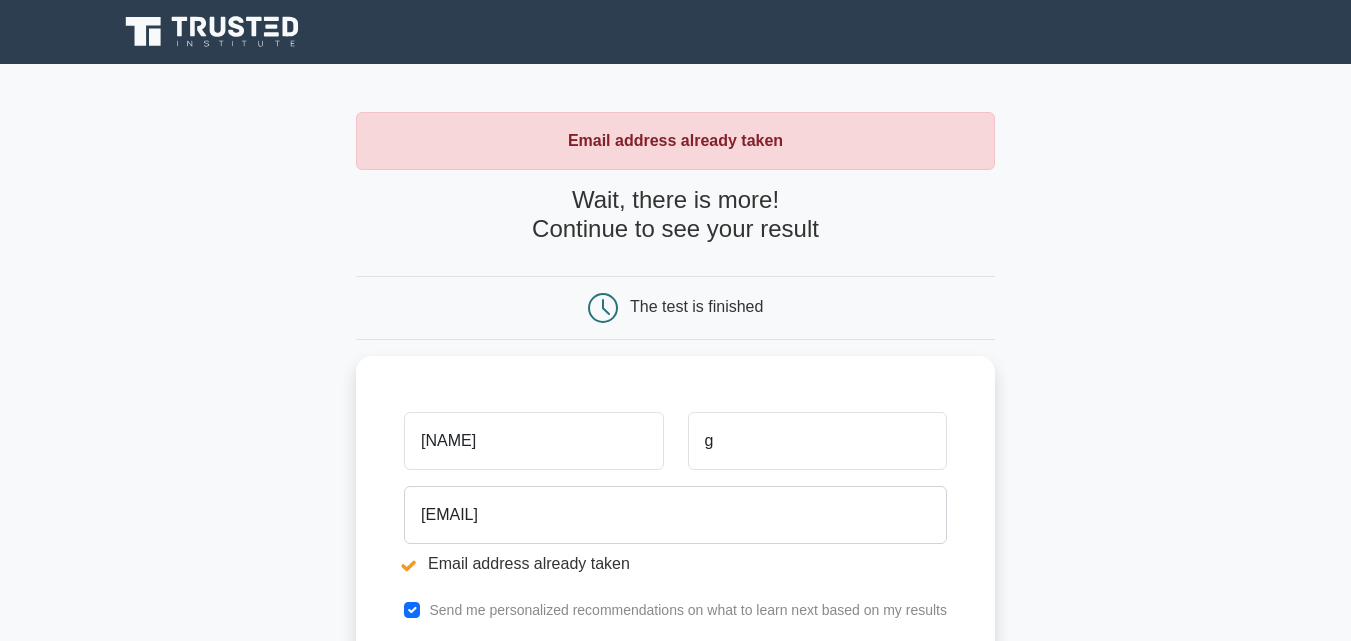 scroll, scrollTop: 0, scrollLeft: 0, axis: both 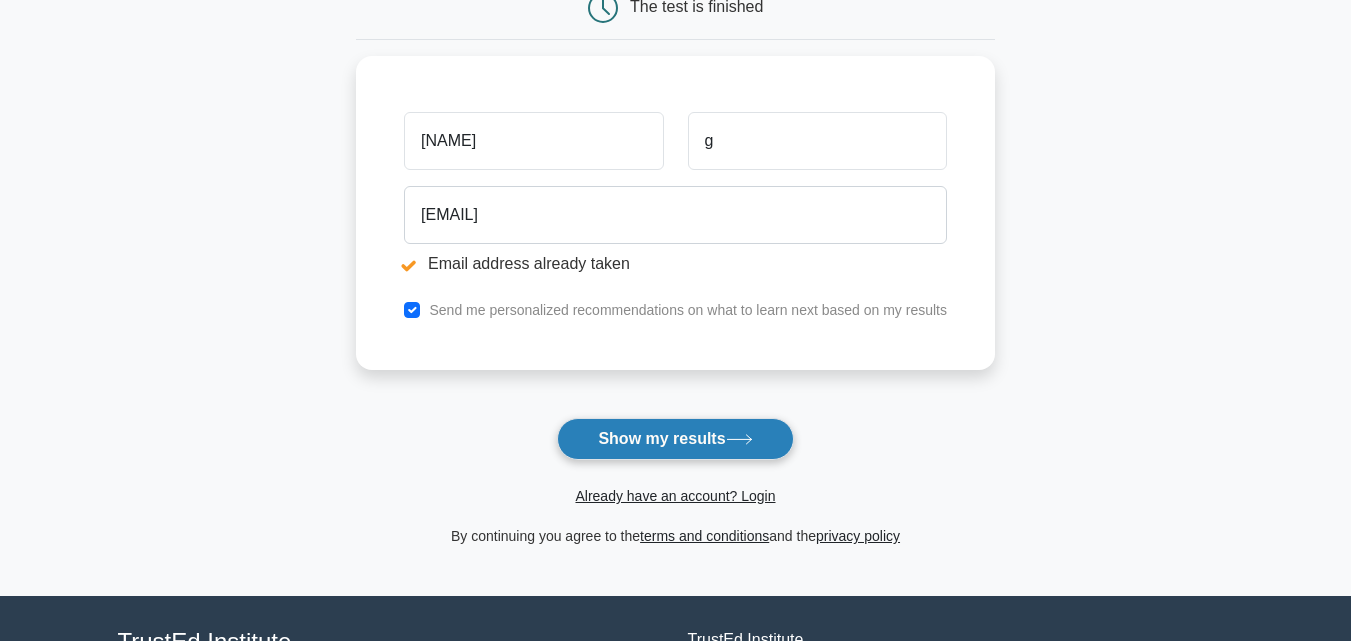 click on "Show my results" at bounding box center (675, 439) 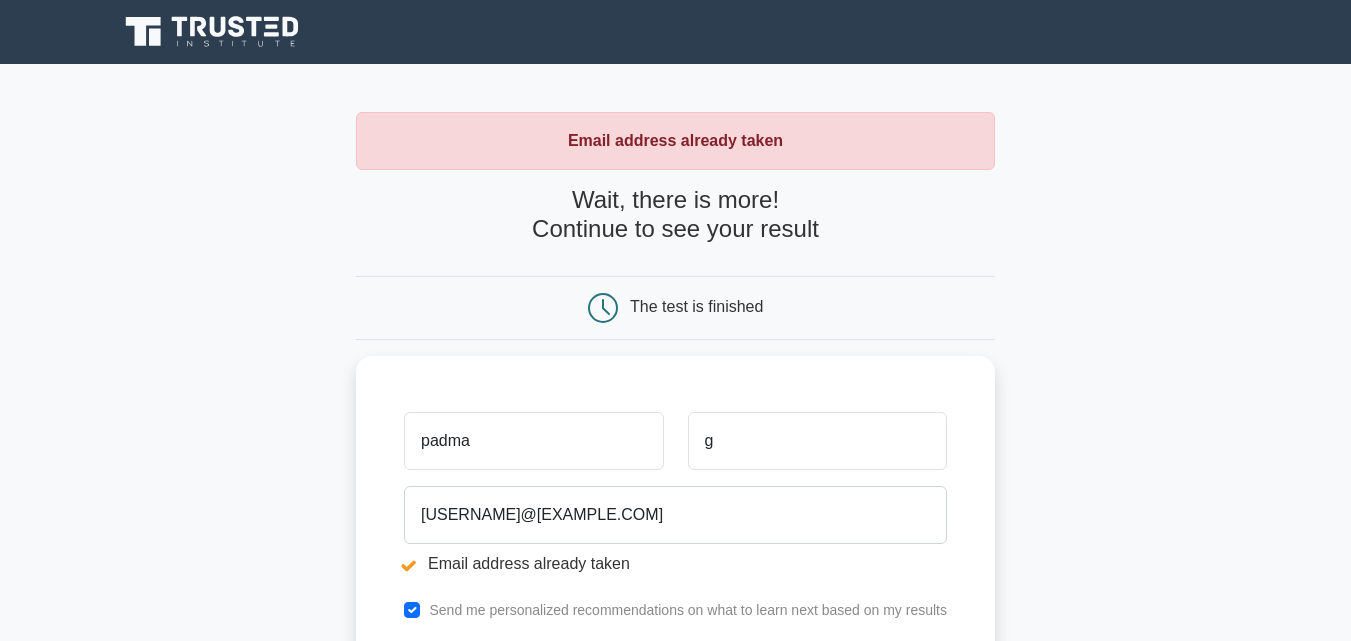 scroll, scrollTop: 0, scrollLeft: 0, axis: both 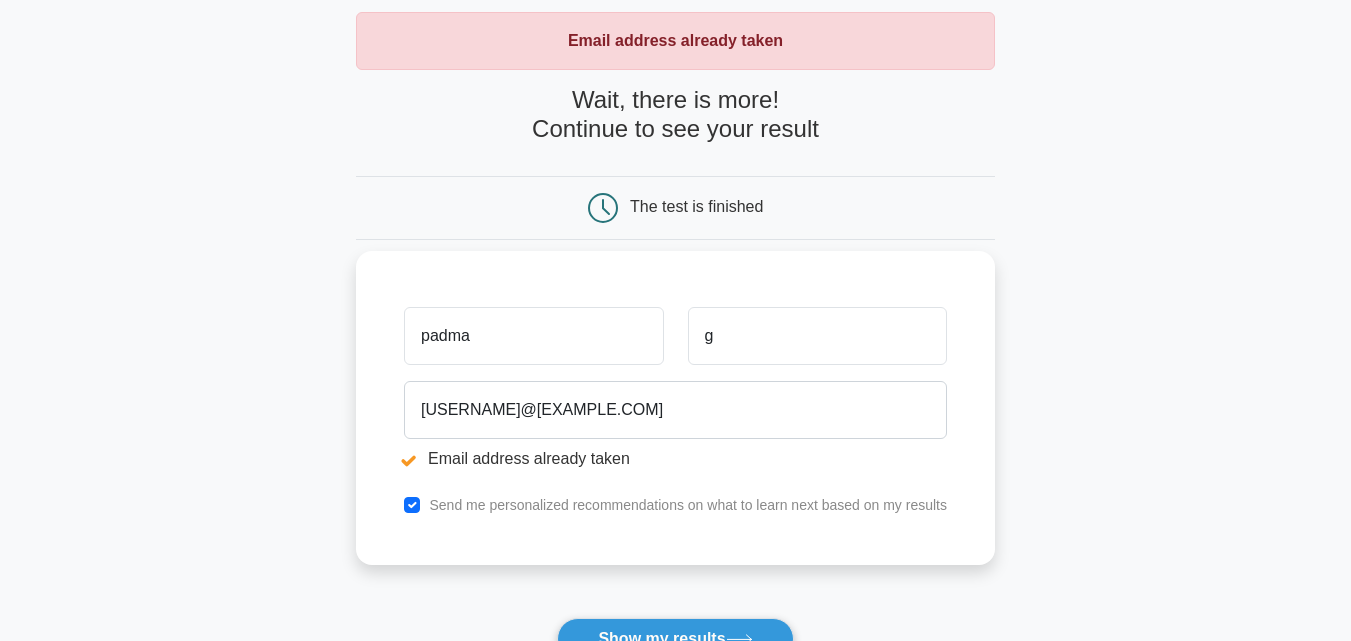 drag, startPoint x: 542, startPoint y: 343, endPoint x: 377, endPoint y: 344, distance: 165.00304 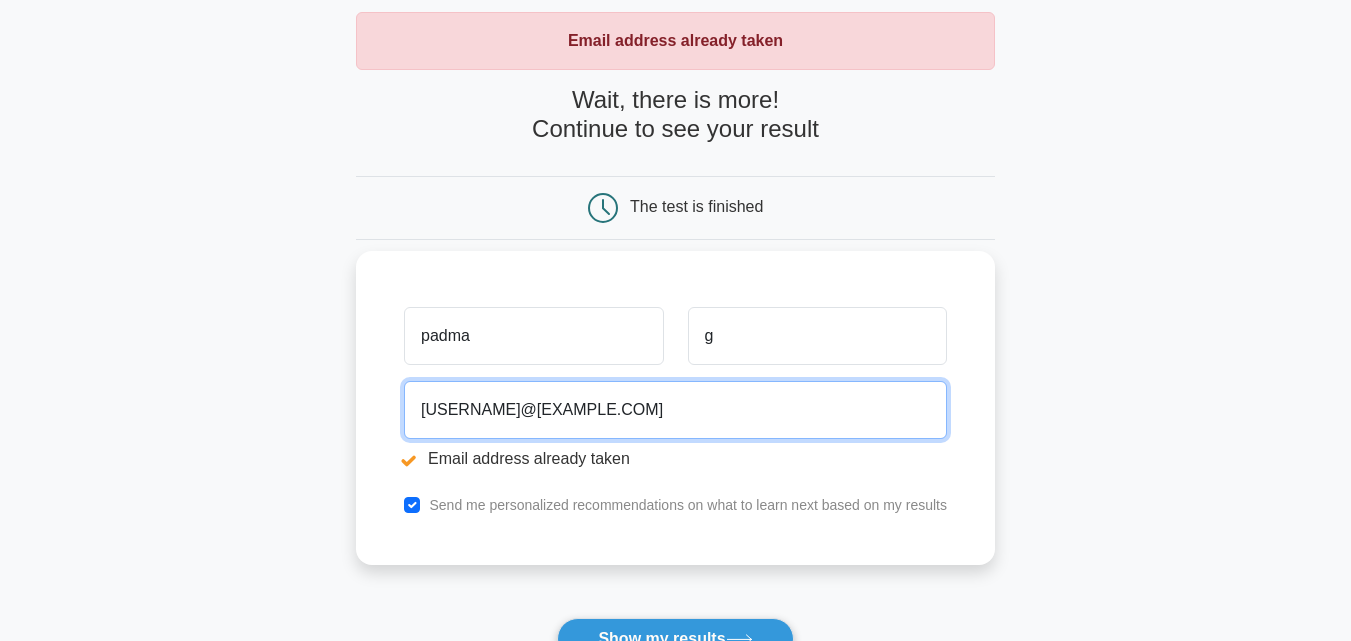 click on "gpadma2003@gmail.com" at bounding box center [675, 410] 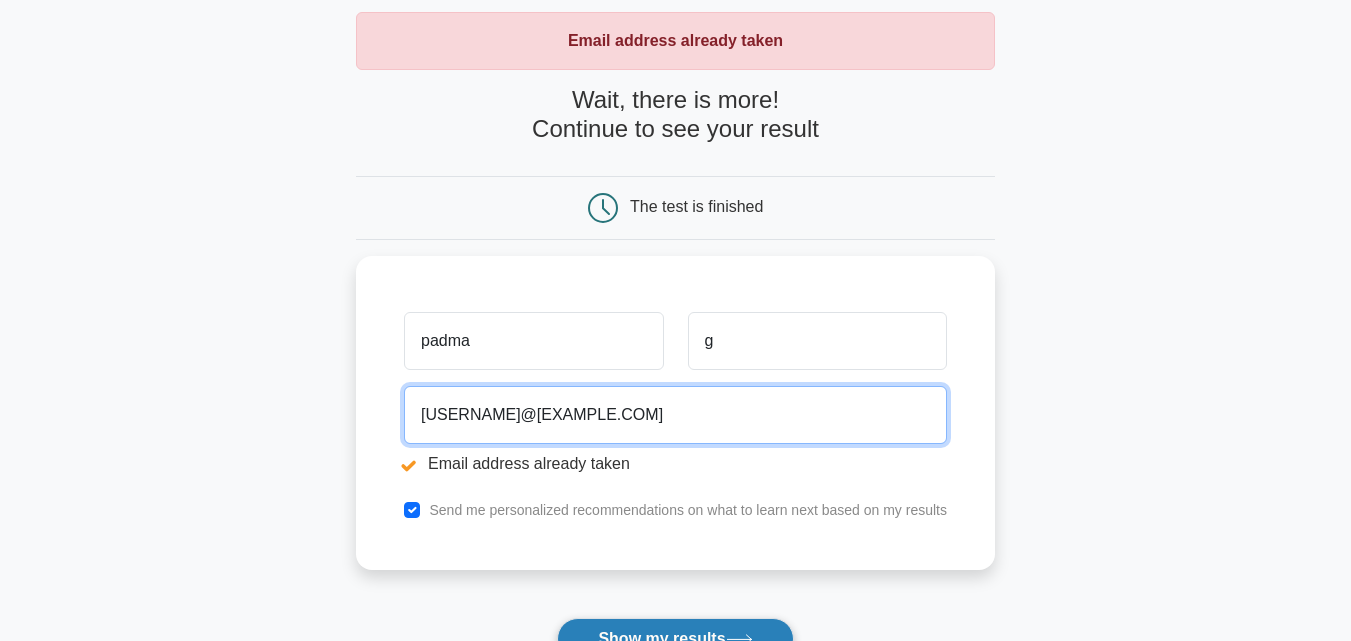 type on "g_padma2003@gmail.com" 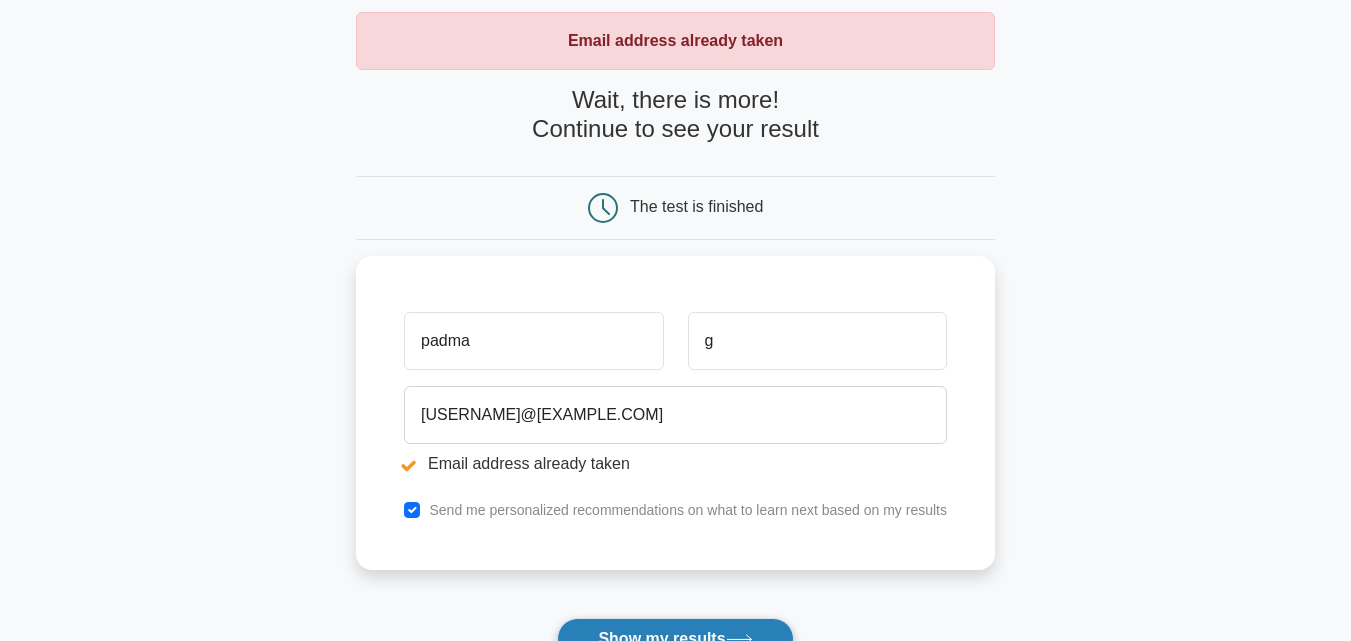 click on "Show my results" at bounding box center (675, 639) 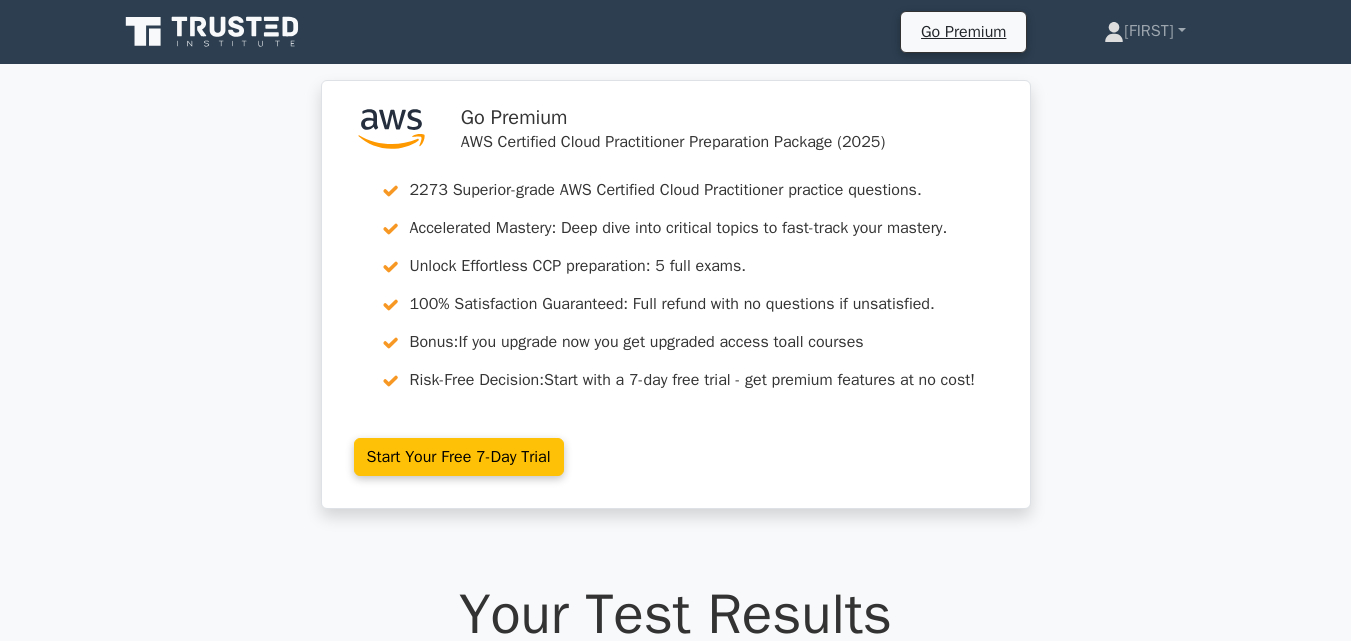 scroll, scrollTop: 0, scrollLeft: 0, axis: both 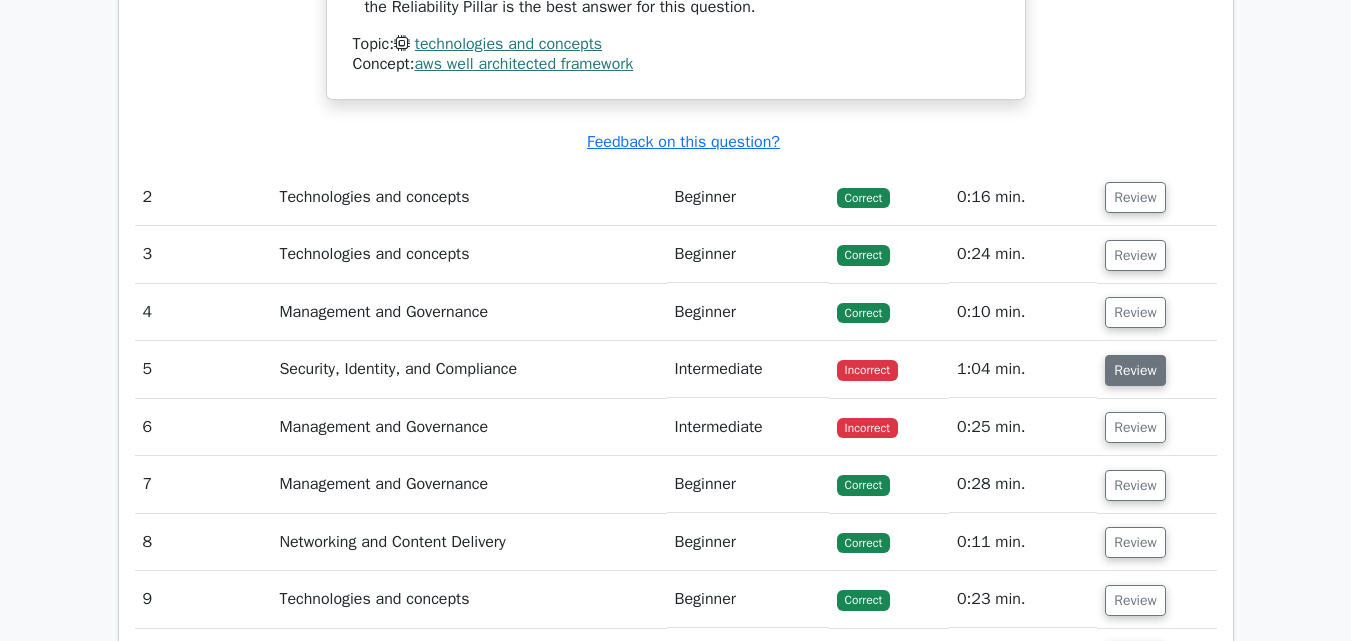 click on "Review" at bounding box center [1135, 370] 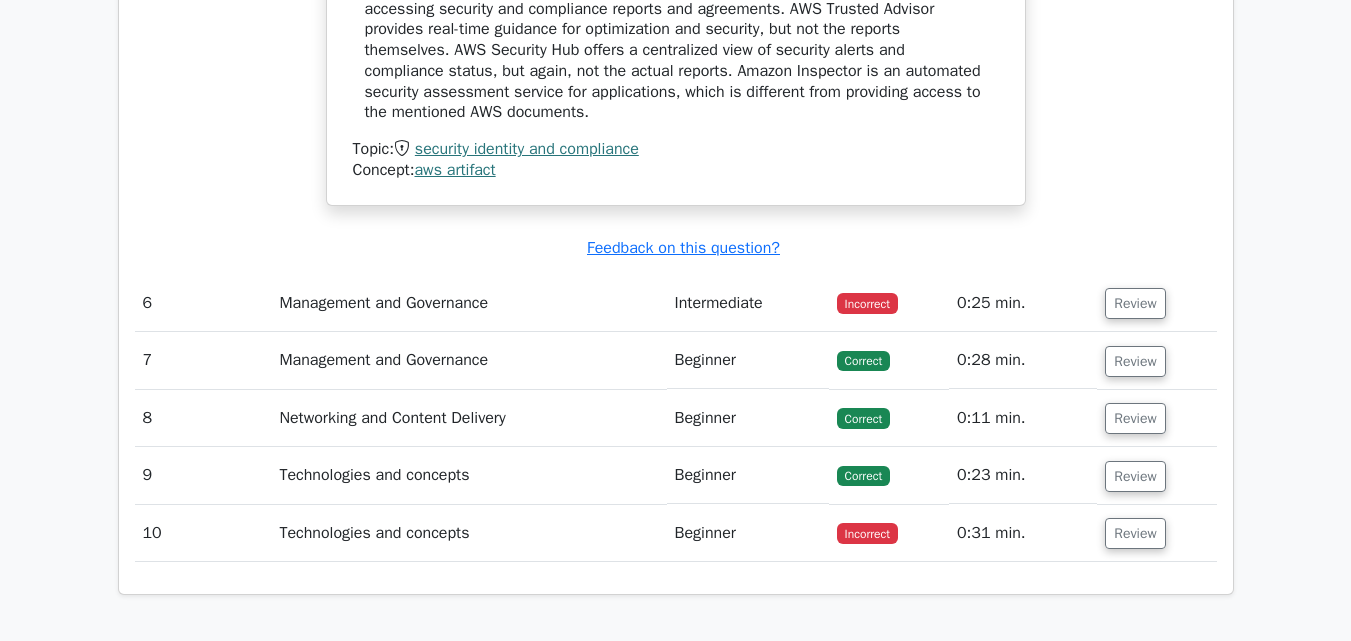 scroll, scrollTop: 3200, scrollLeft: 0, axis: vertical 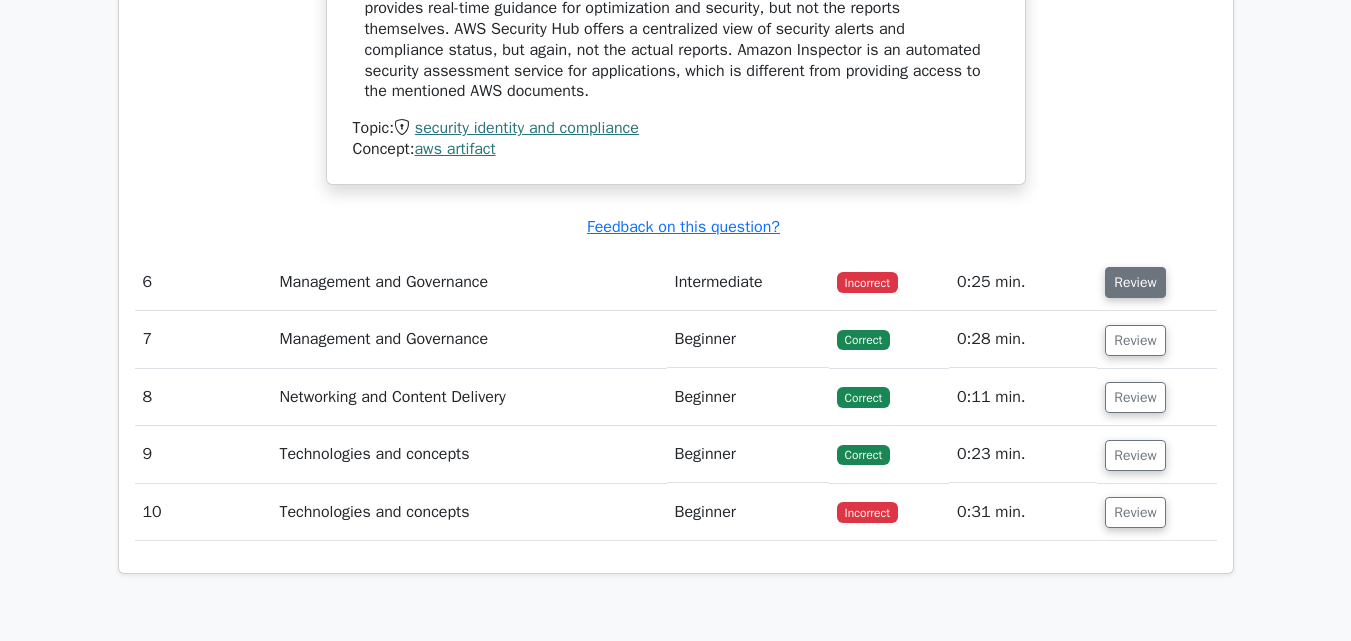 click on "Review" at bounding box center (1135, 282) 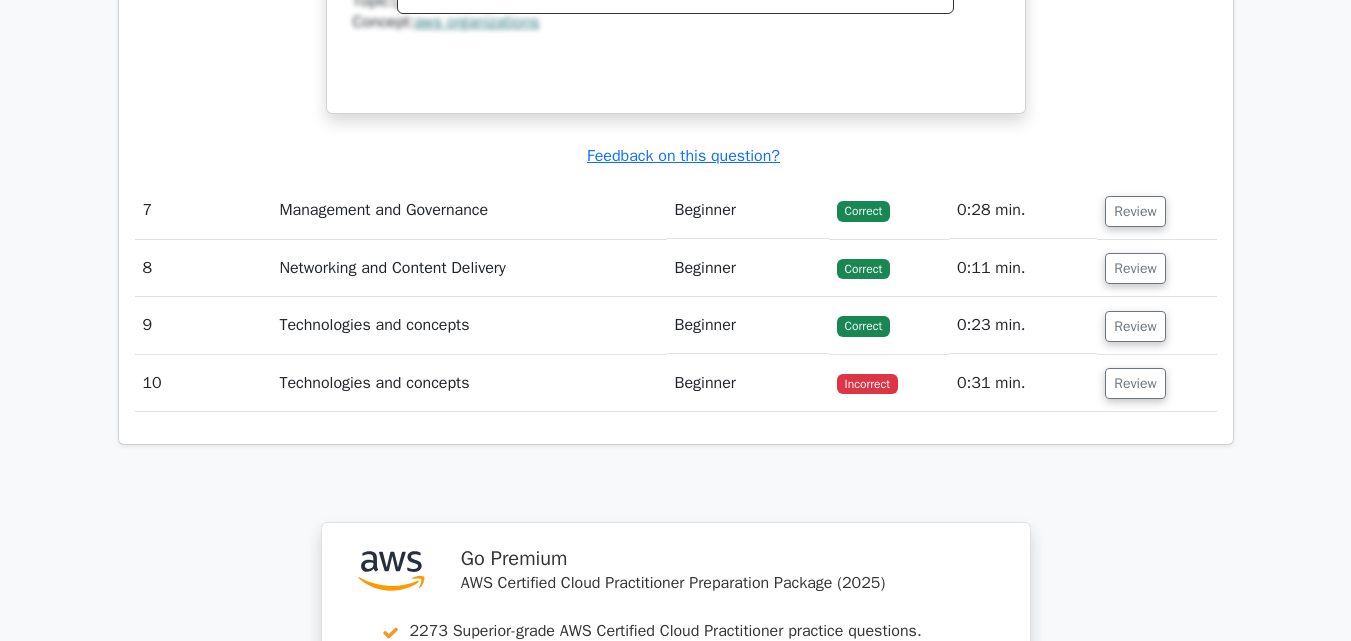 scroll, scrollTop: 4200, scrollLeft: 0, axis: vertical 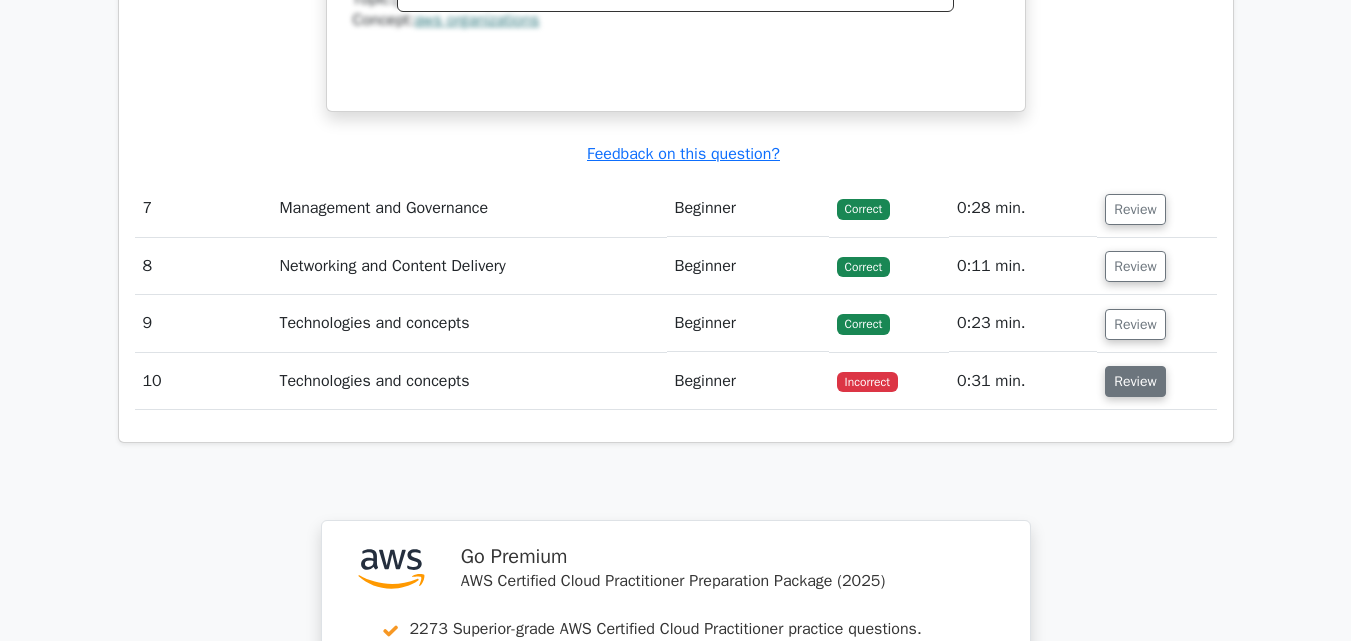click on "Review" at bounding box center (1135, 381) 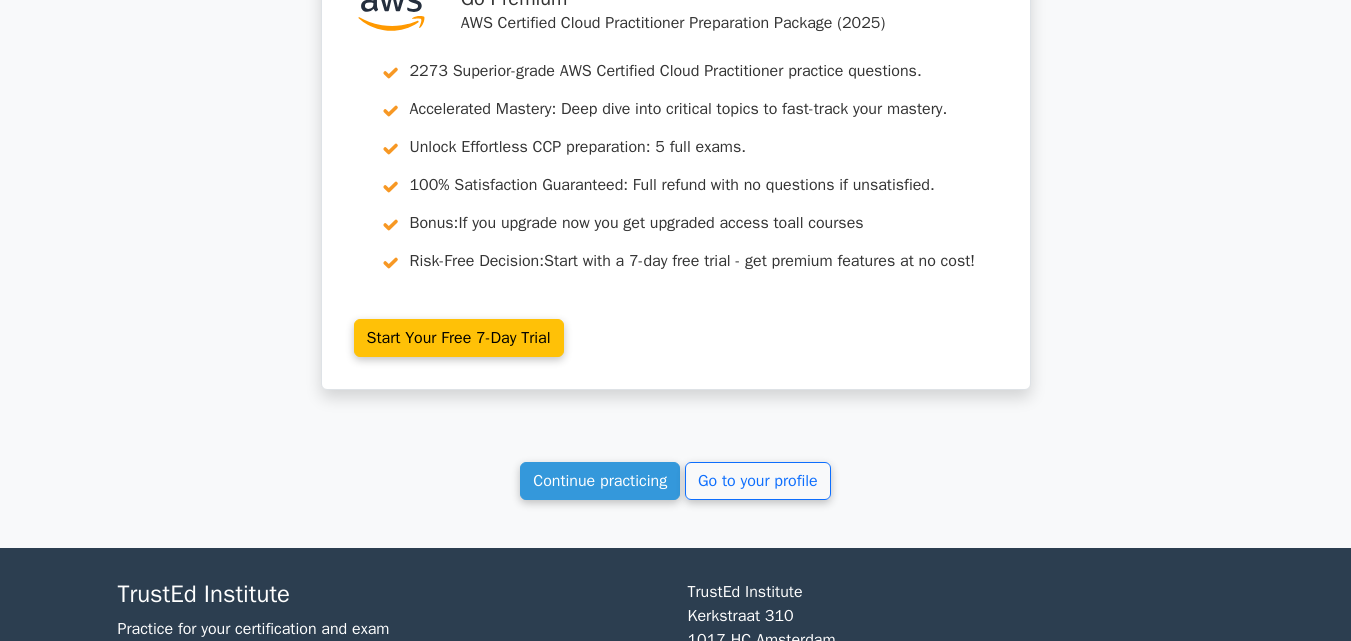 scroll, scrollTop: 5600, scrollLeft: 0, axis: vertical 